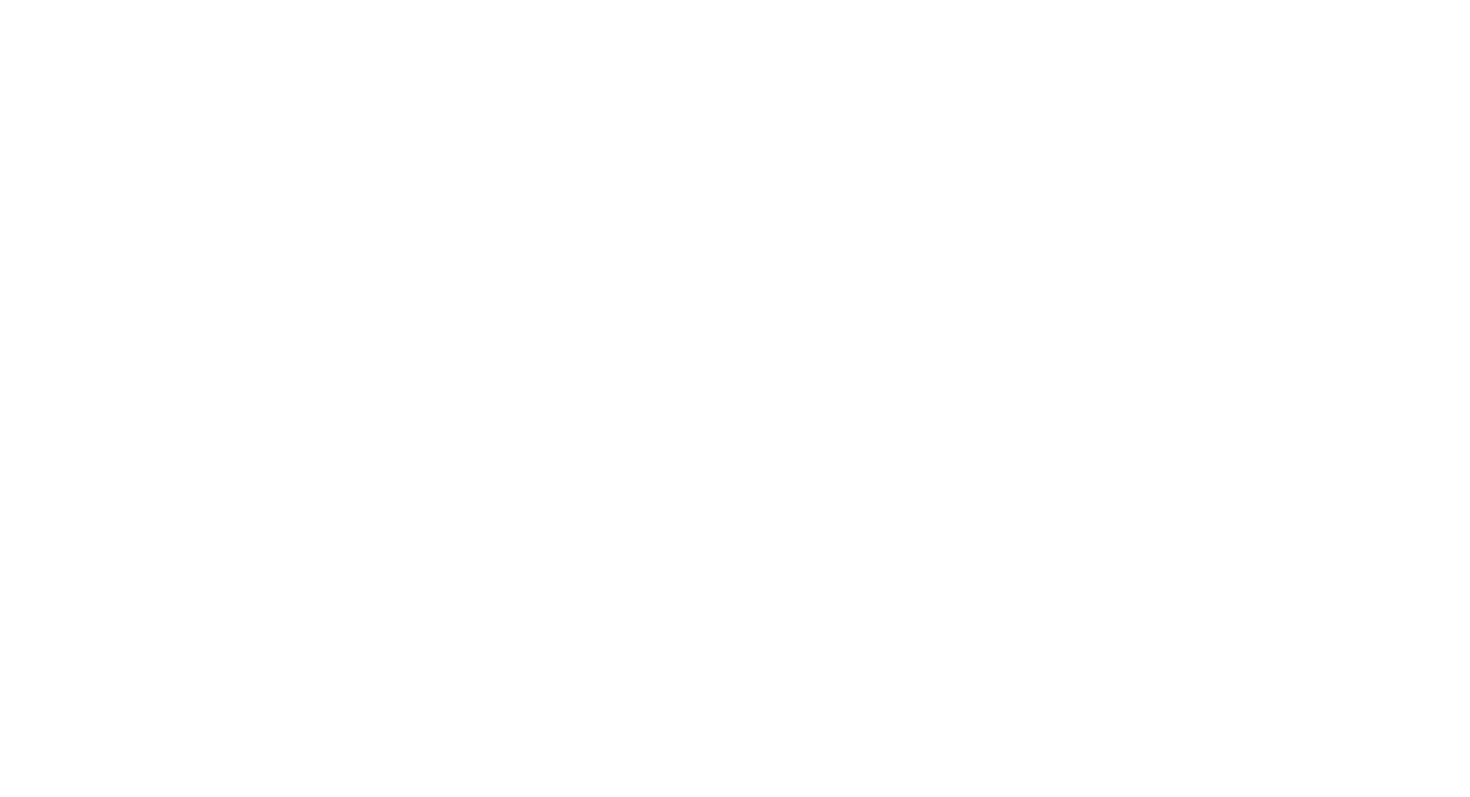 scroll, scrollTop: 0, scrollLeft: 0, axis: both 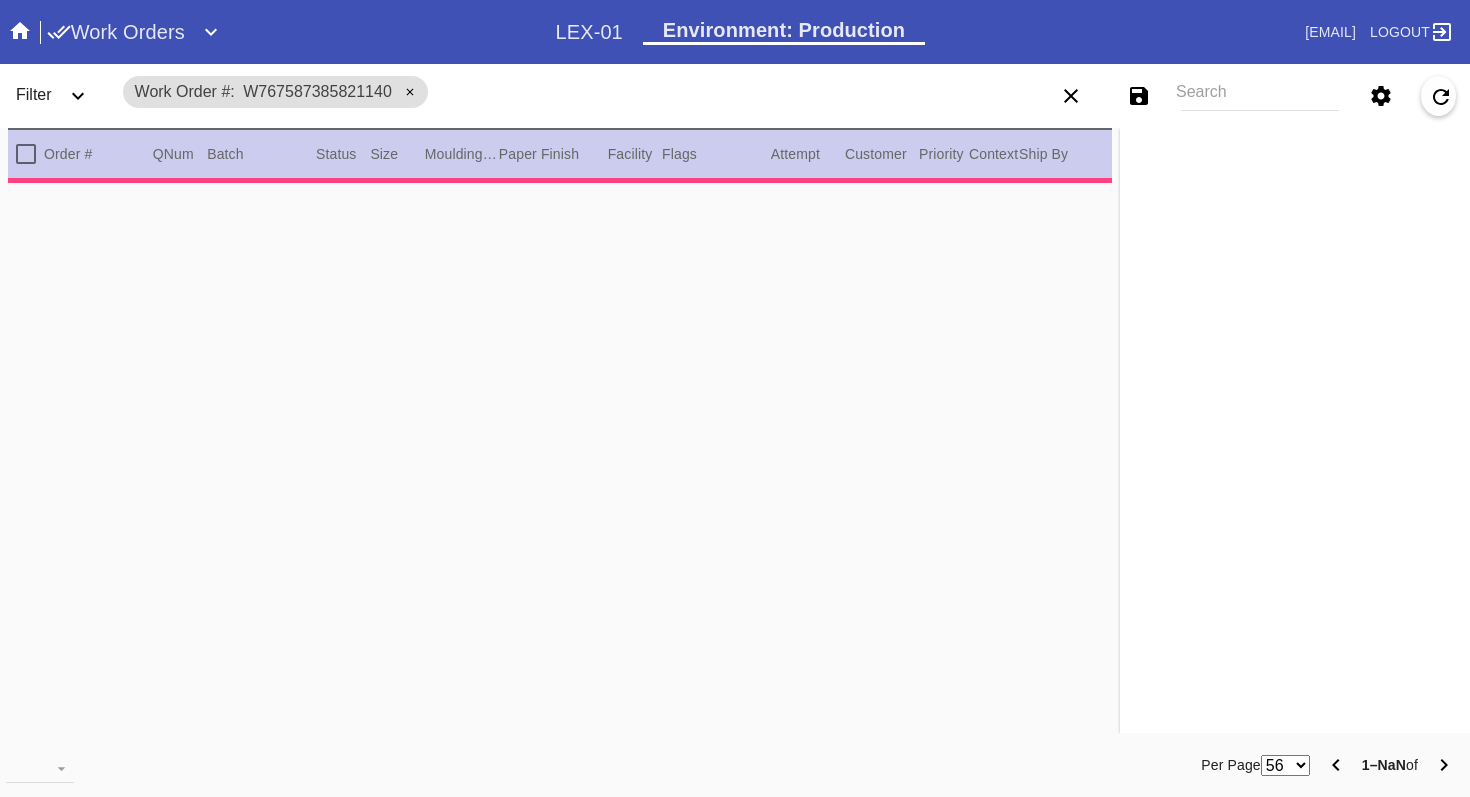 type on "1.5" 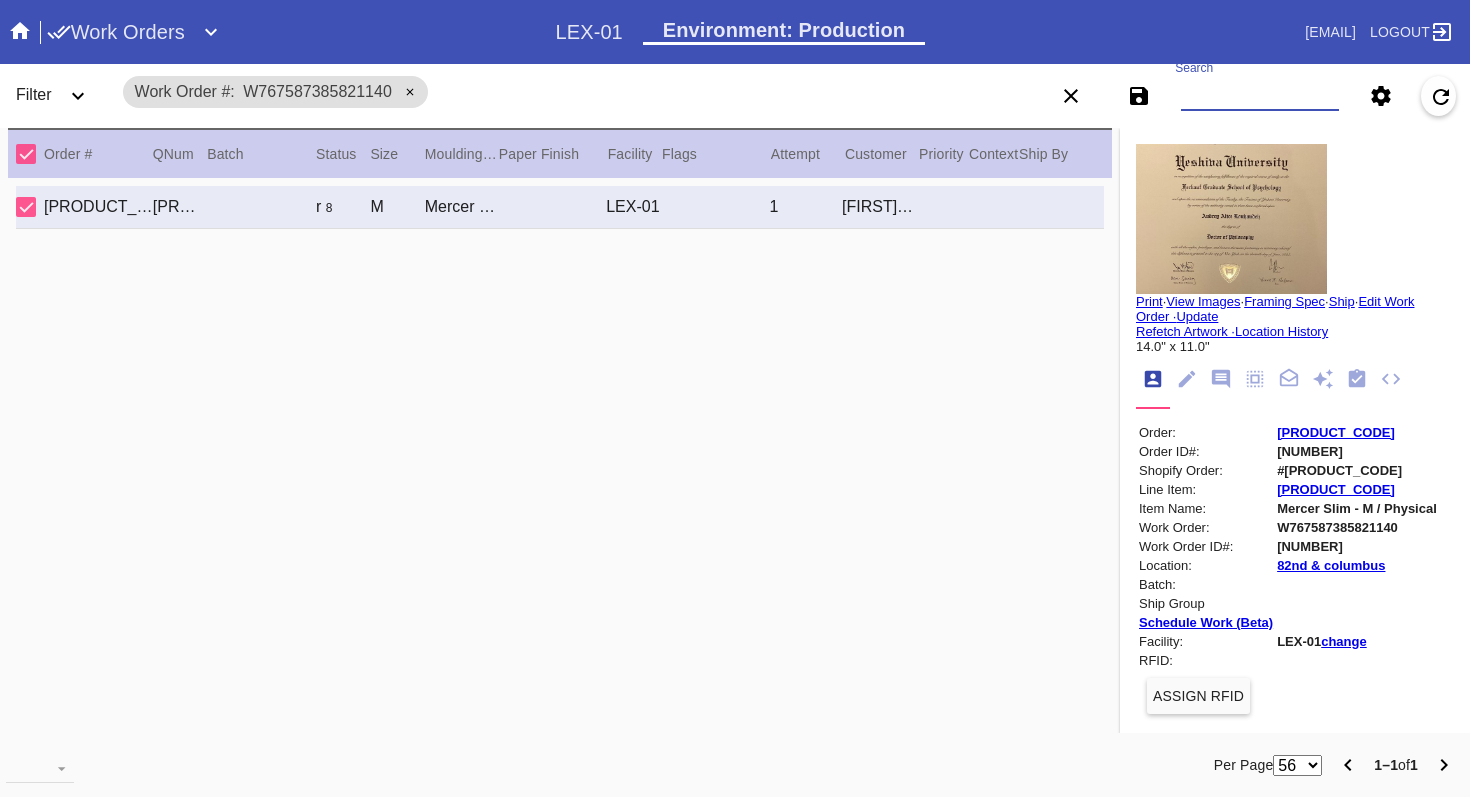 paste on "W524930717826294" 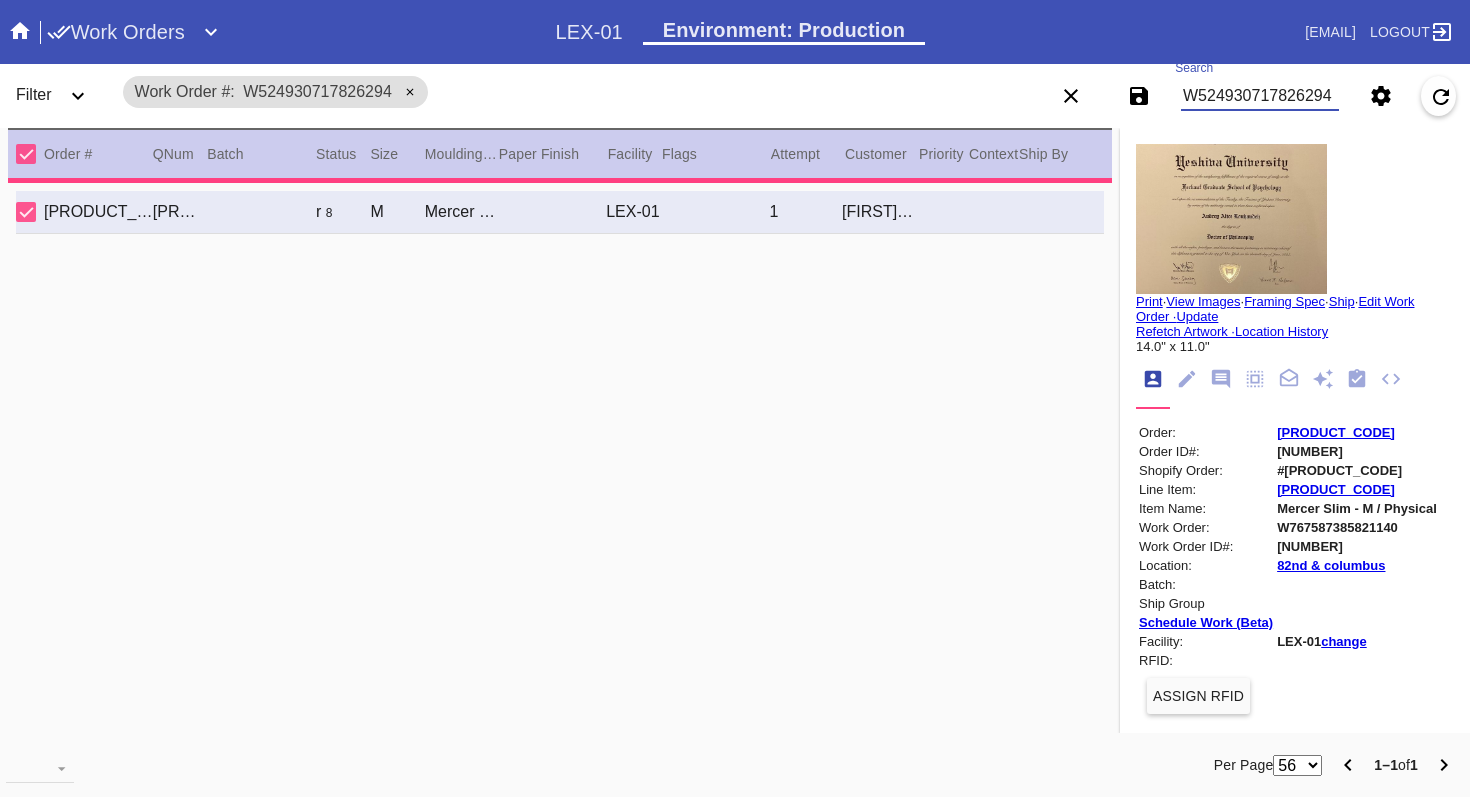 type on "2.0" 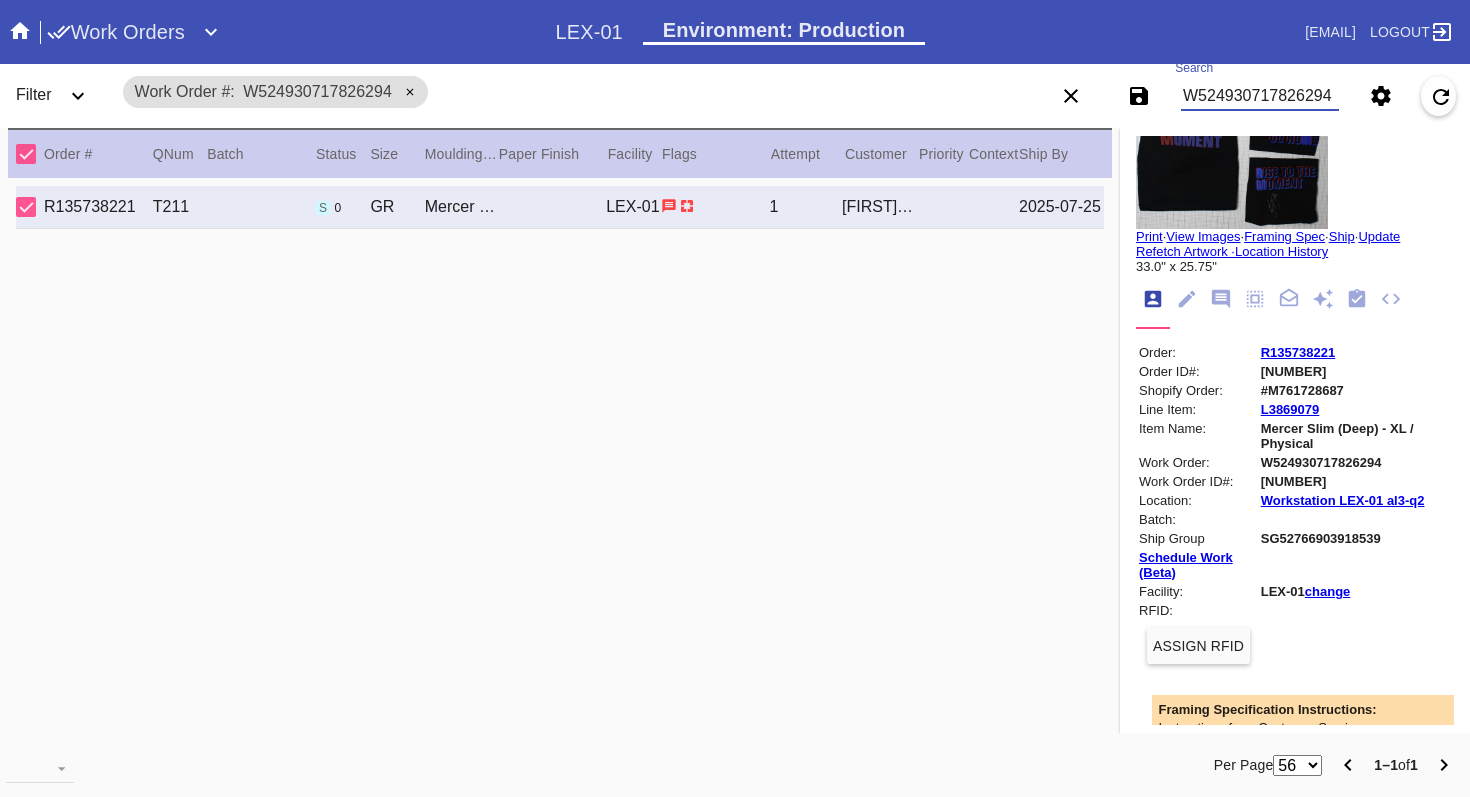 scroll, scrollTop: 0, scrollLeft: 0, axis: both 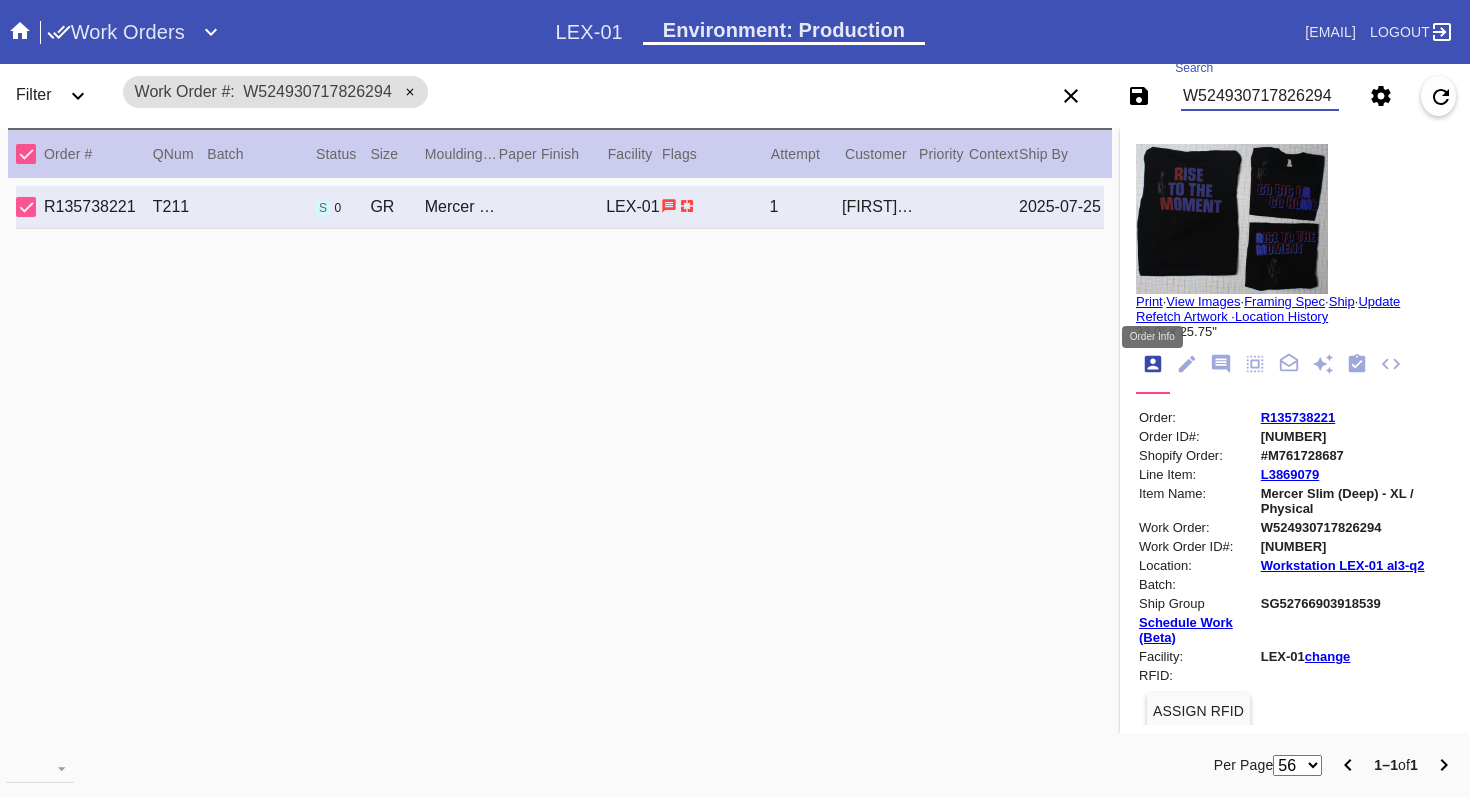 type on "W524930717826294" 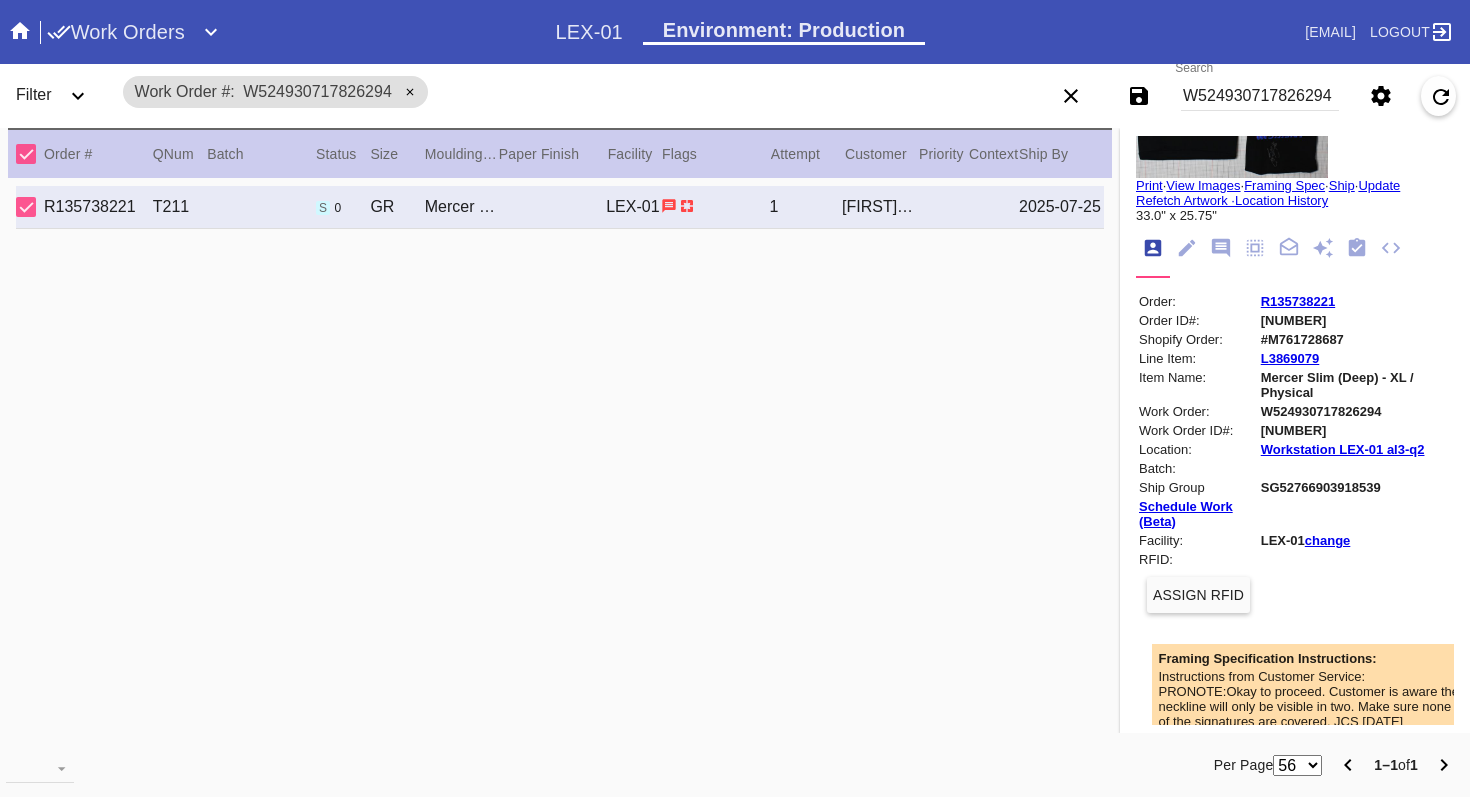 scroll, scrollTop: 0, scrollLeft: 0, axis: both 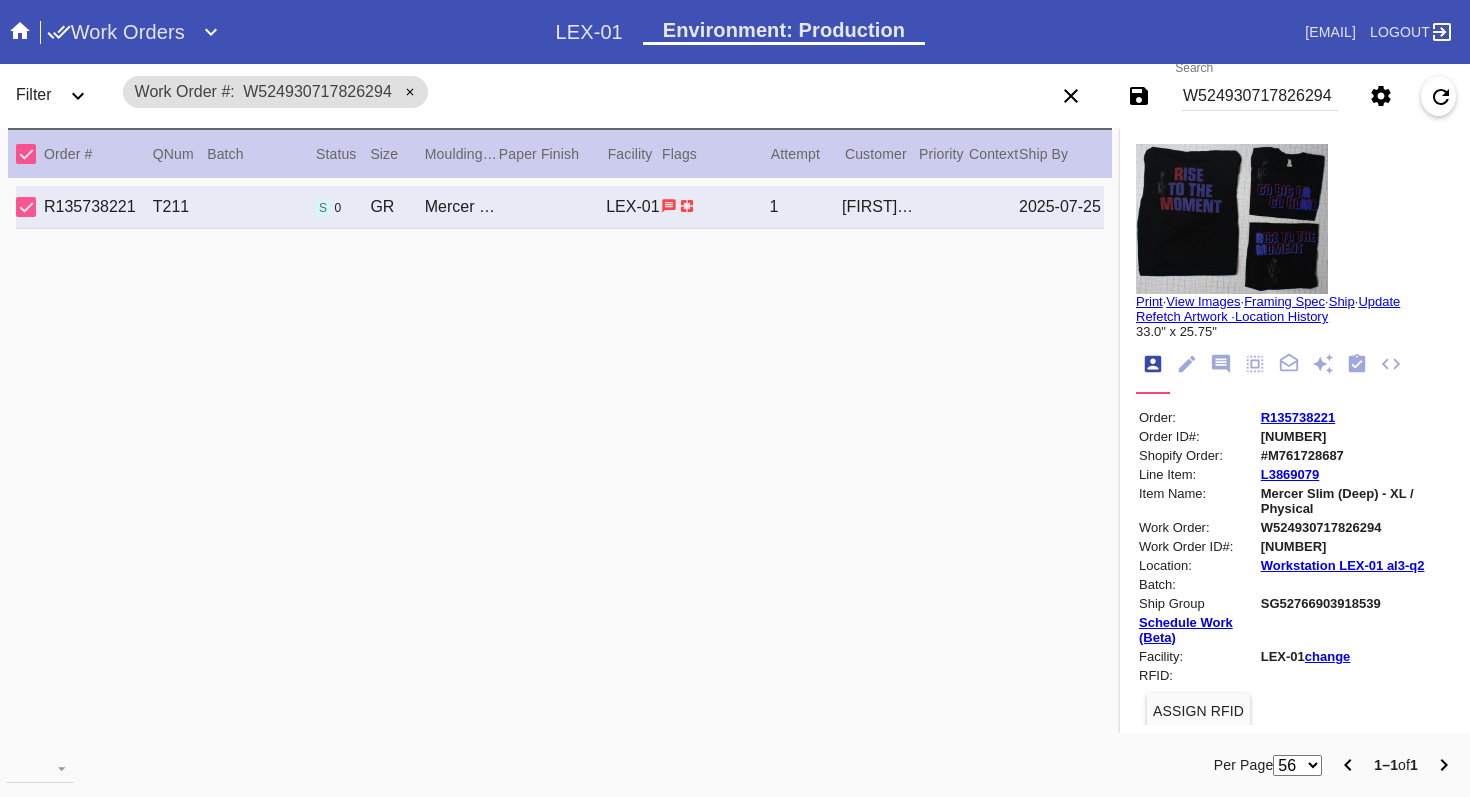 click on "R135738221" at bounding box center [1298, 417] 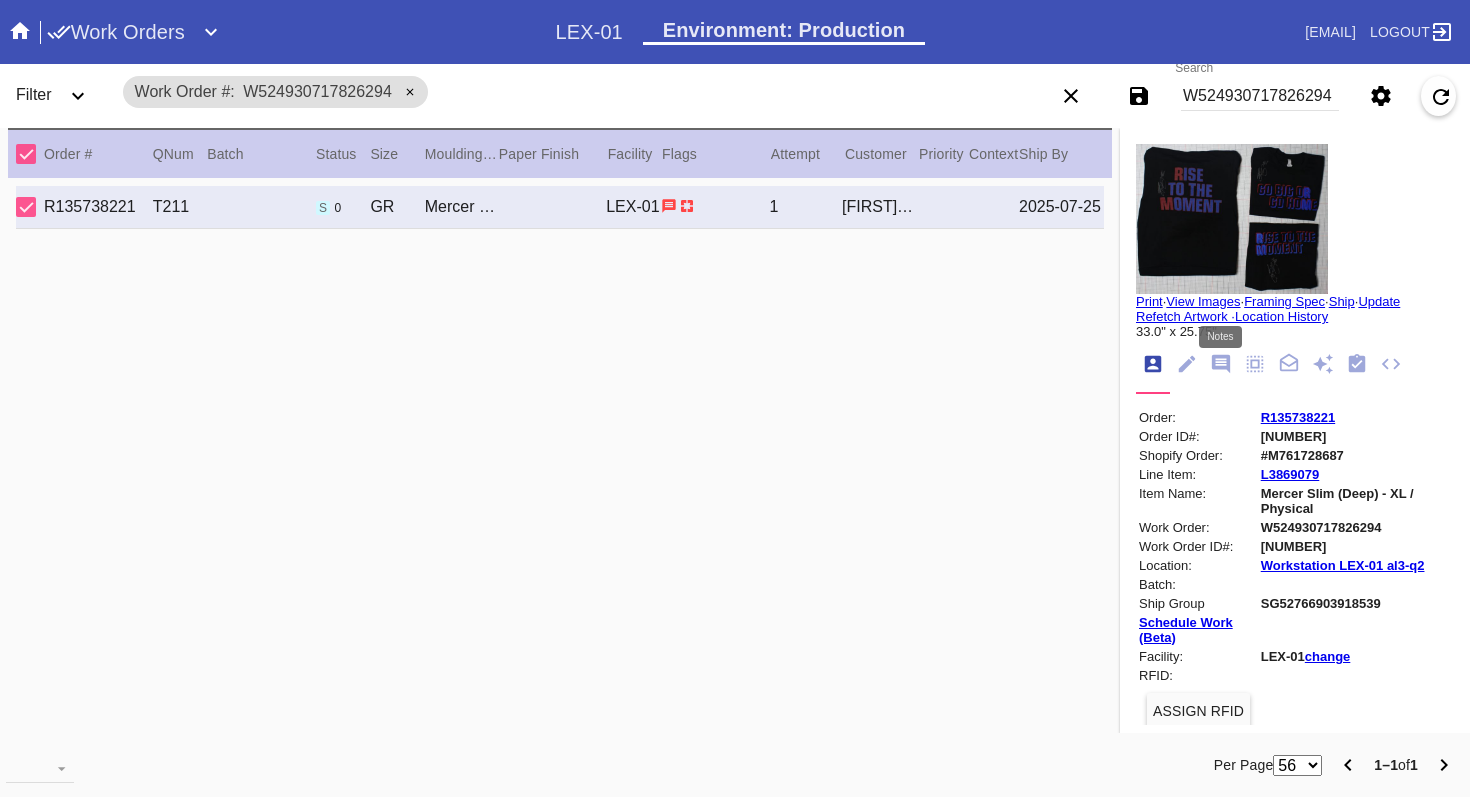 click 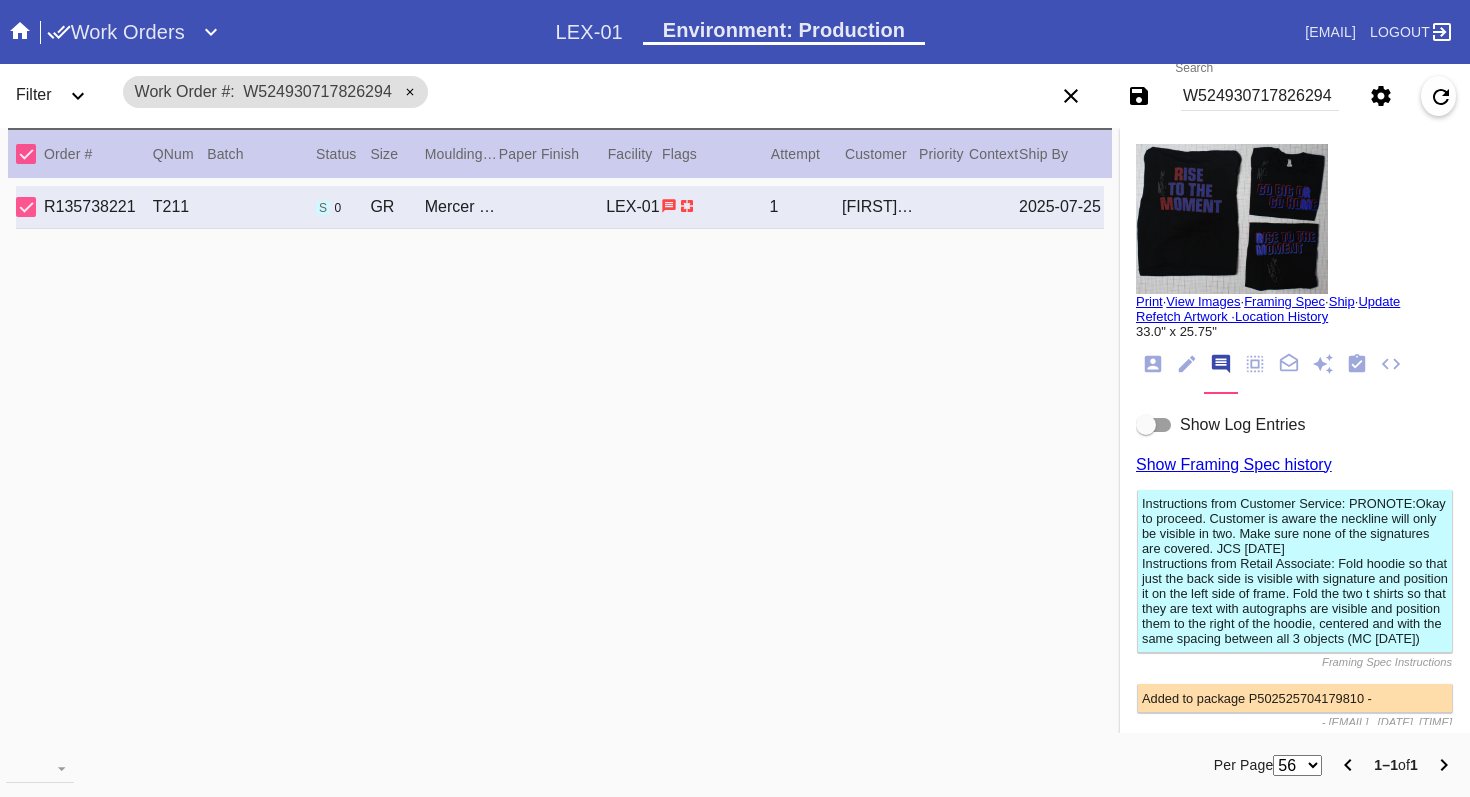 click at bounding box center (1146, 425) 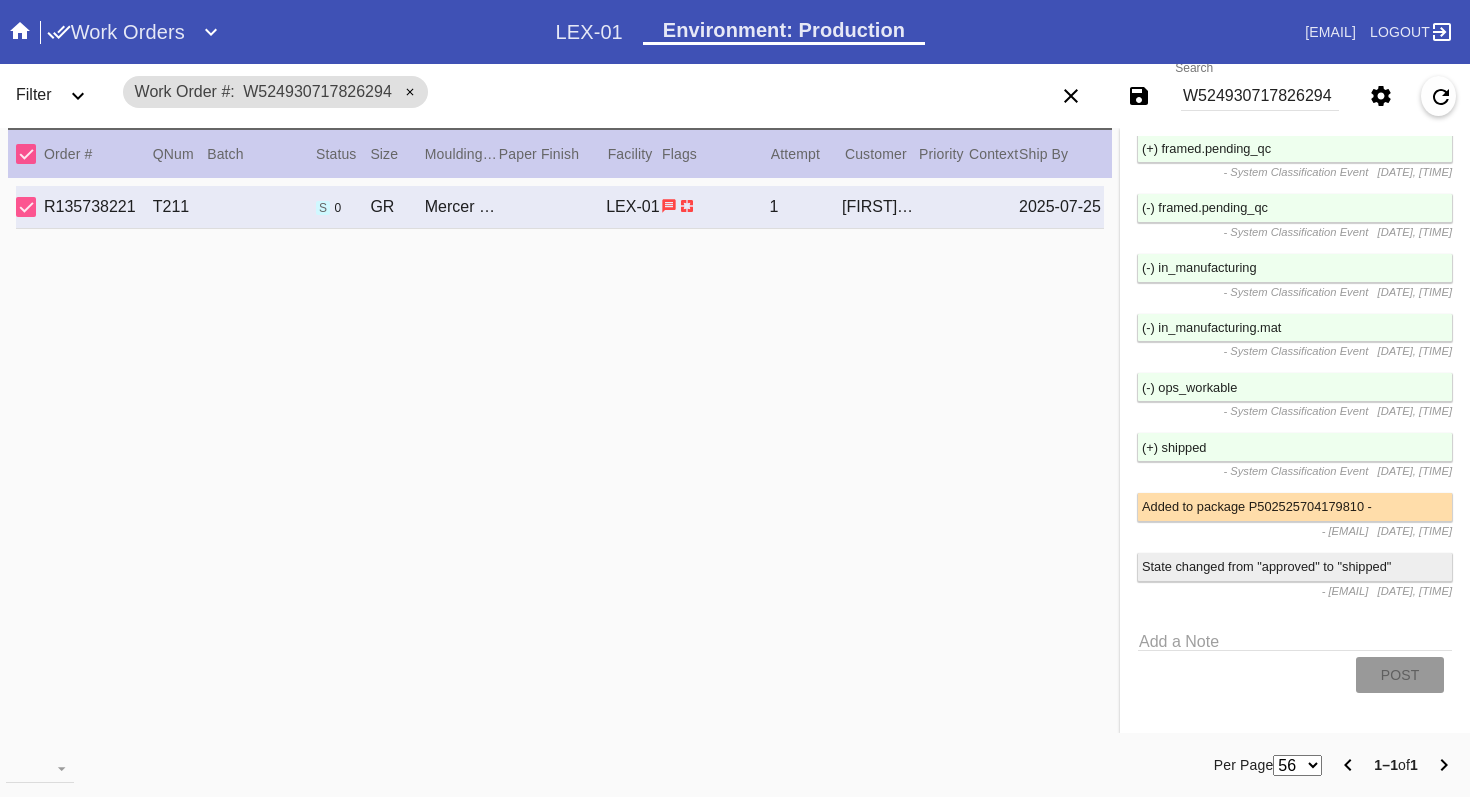 scroll, scrollTop: 10523, scrollLeft: 0, axis: vertical 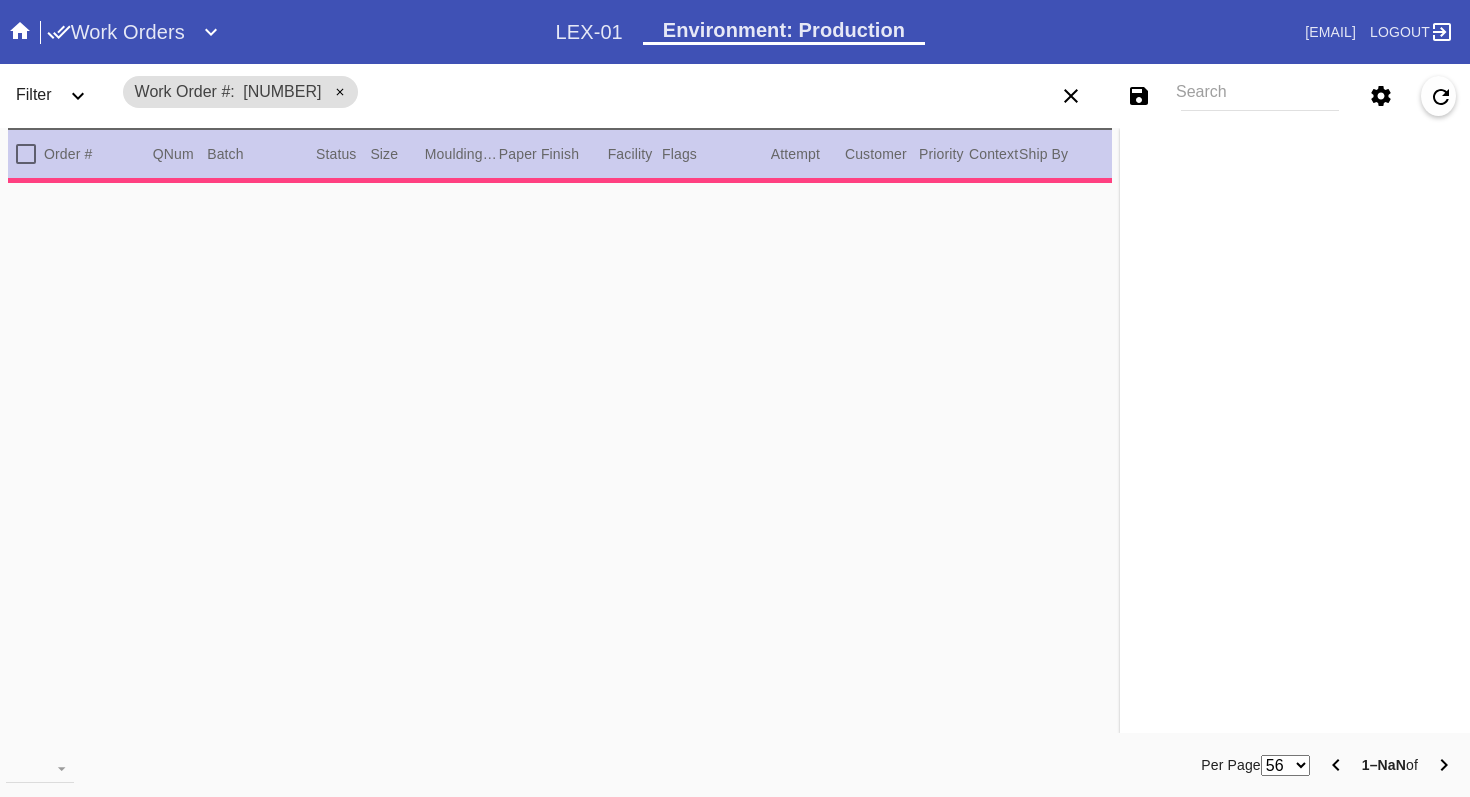 type on "2.0" 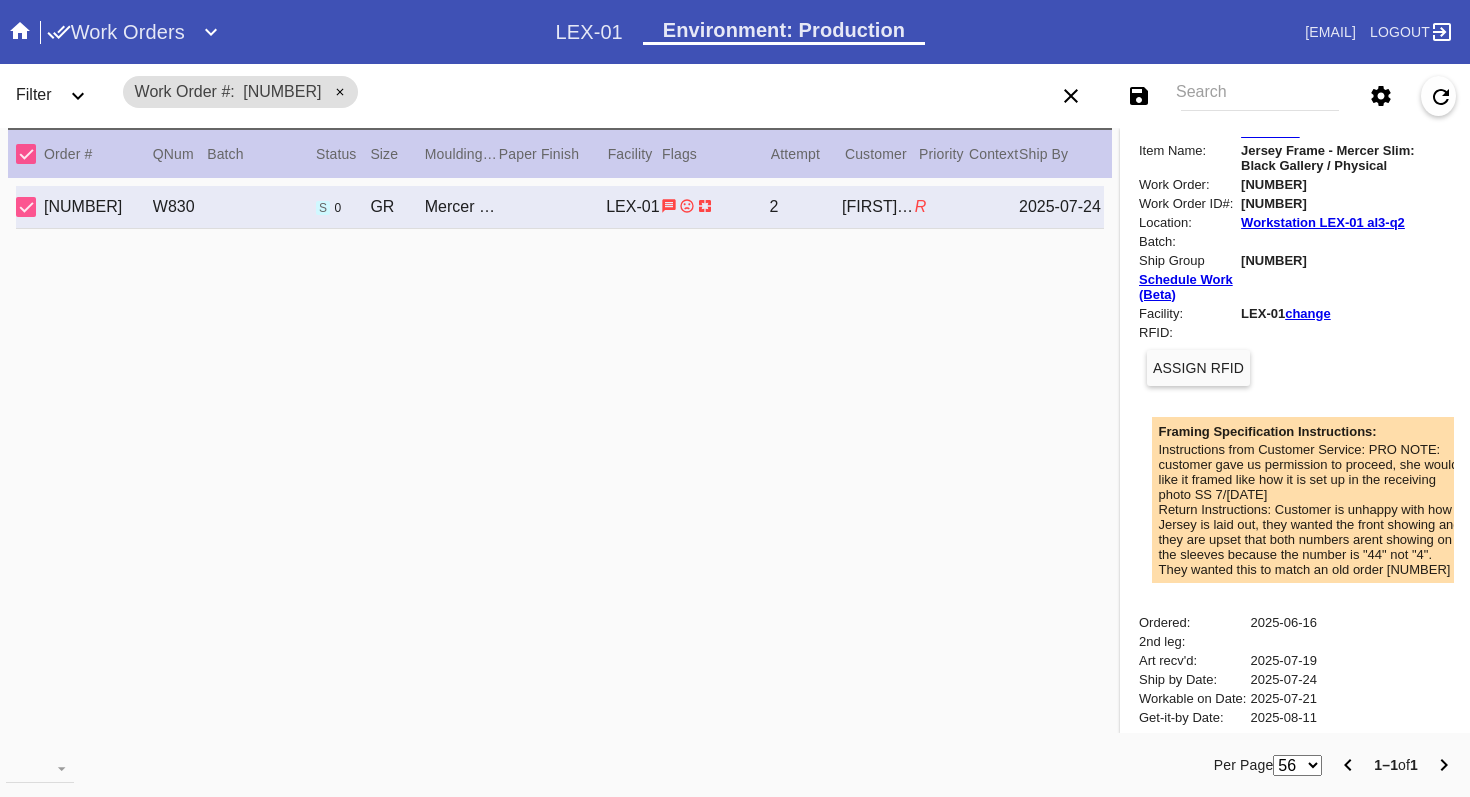 scroll, scrollTop: 814, scrollLeft: 0, axis: vertical 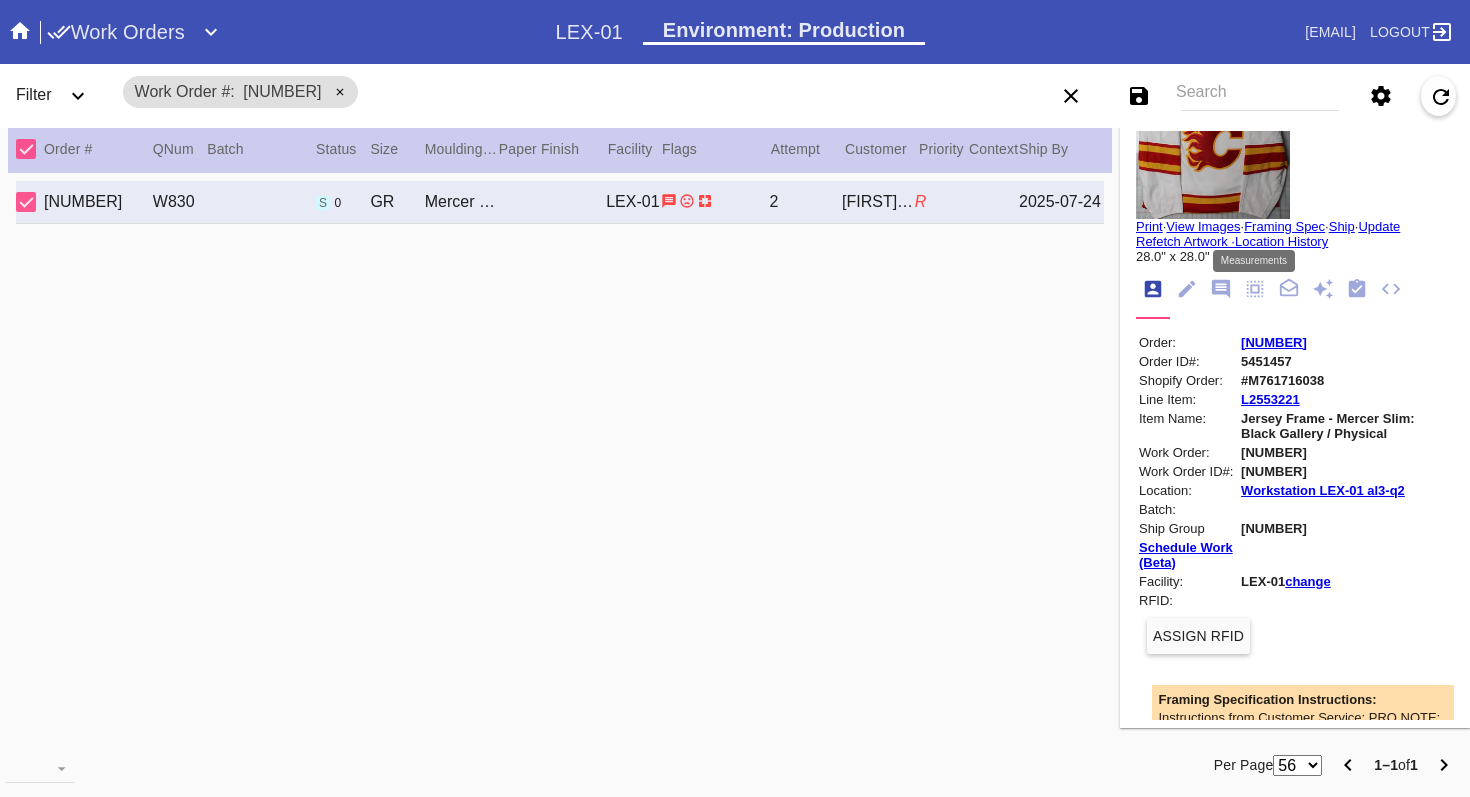 click 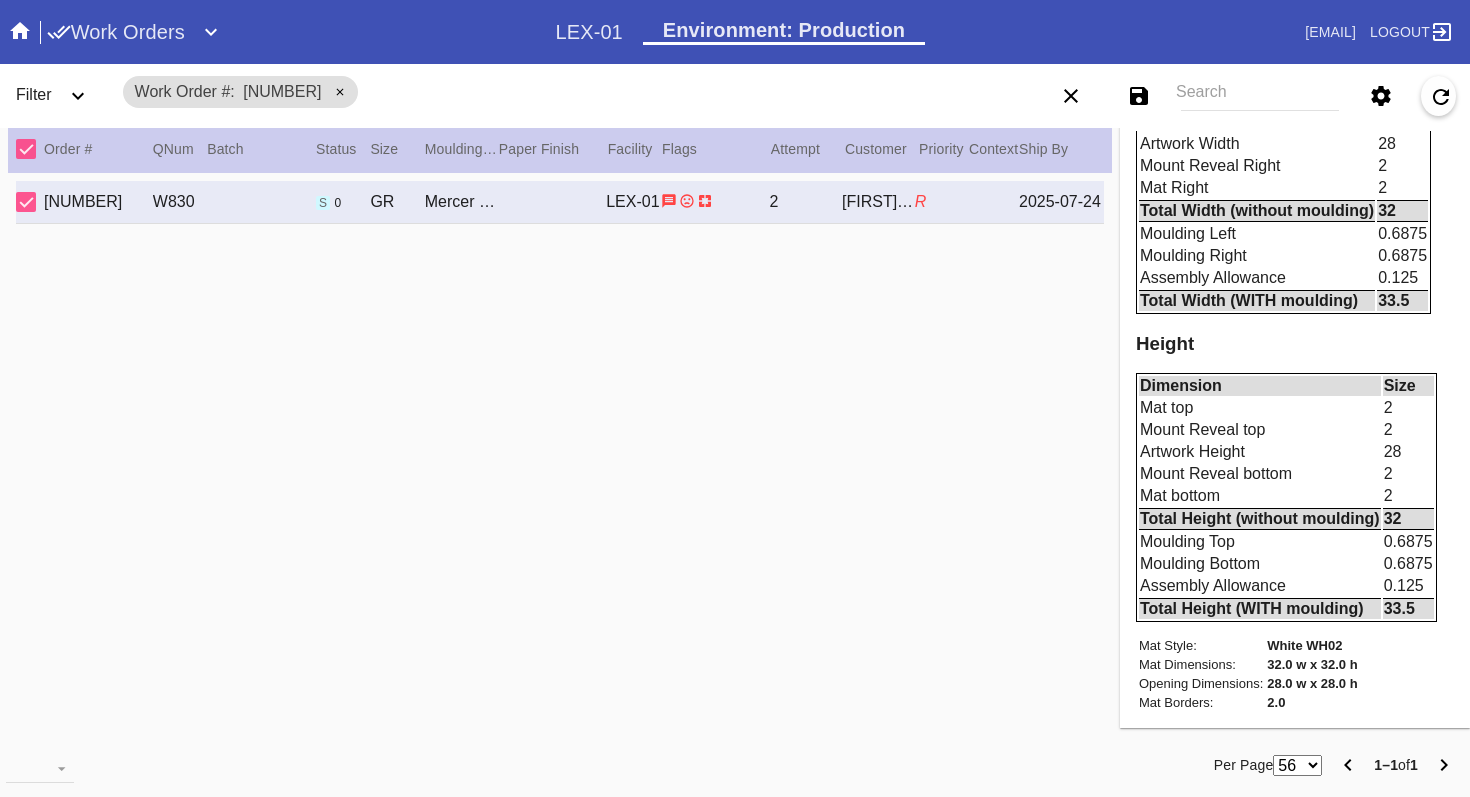 scroll, scrollTop: 761, scrollLeft: 0, axis: vertical 